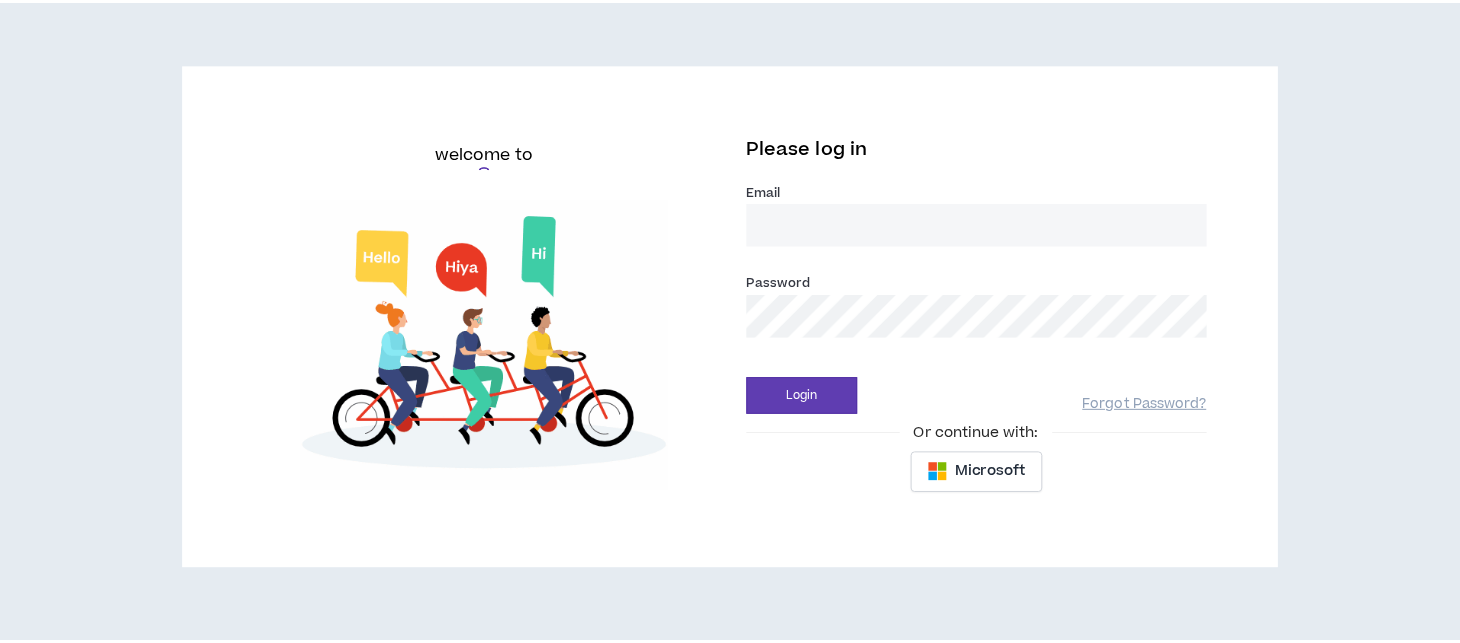 scroll, scrollTop: 0, scrollLeft: 0, axis: both 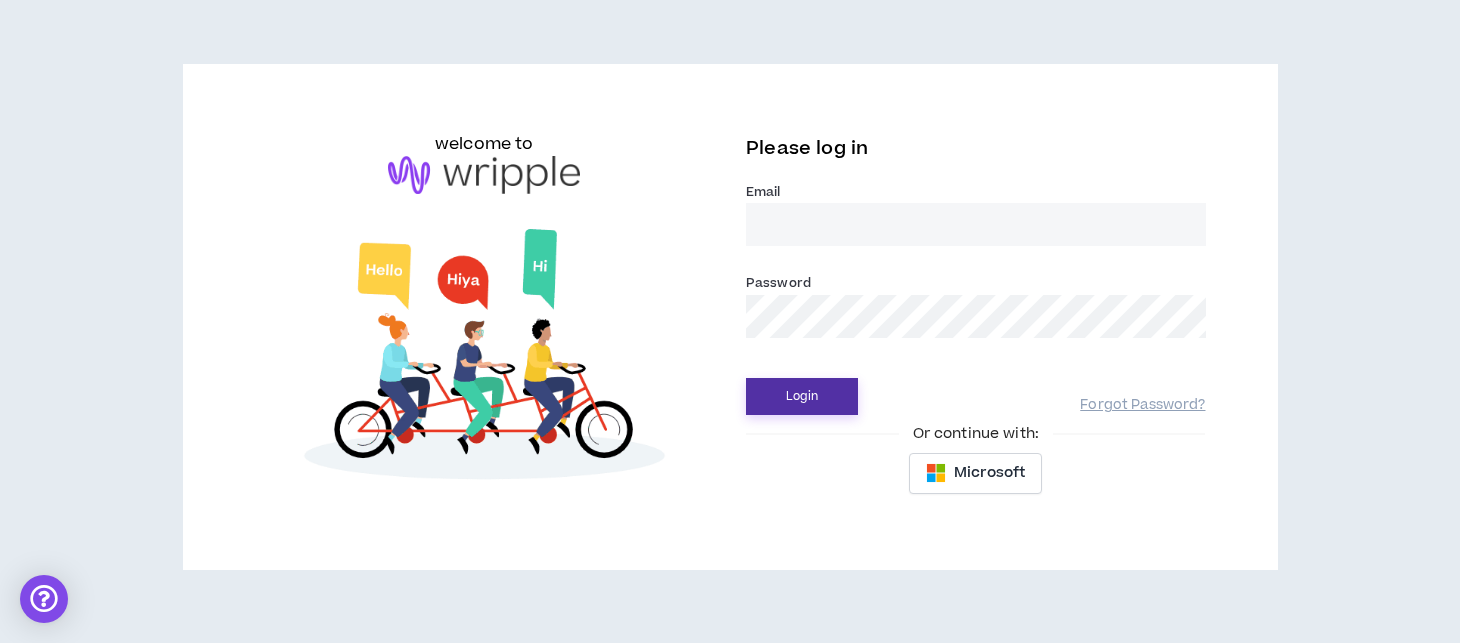 type on "[EMAIL]" 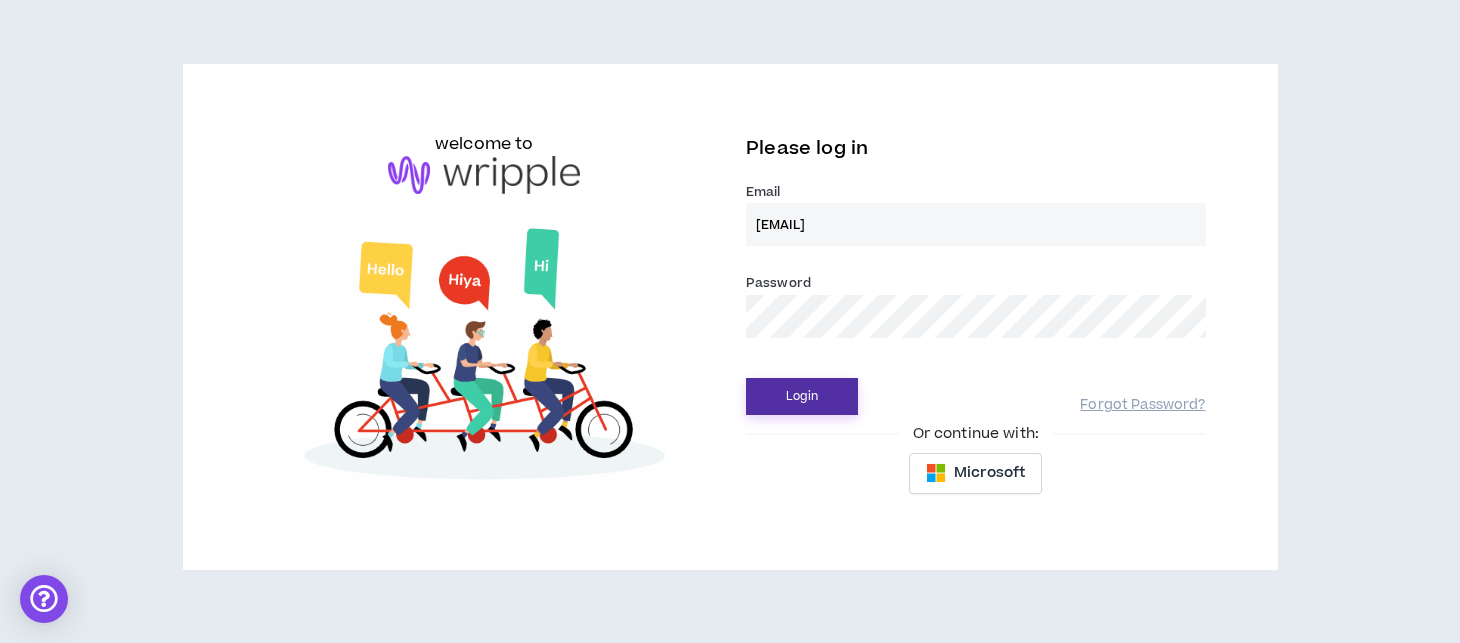 click on "Login" at bounding box center [802, 396] 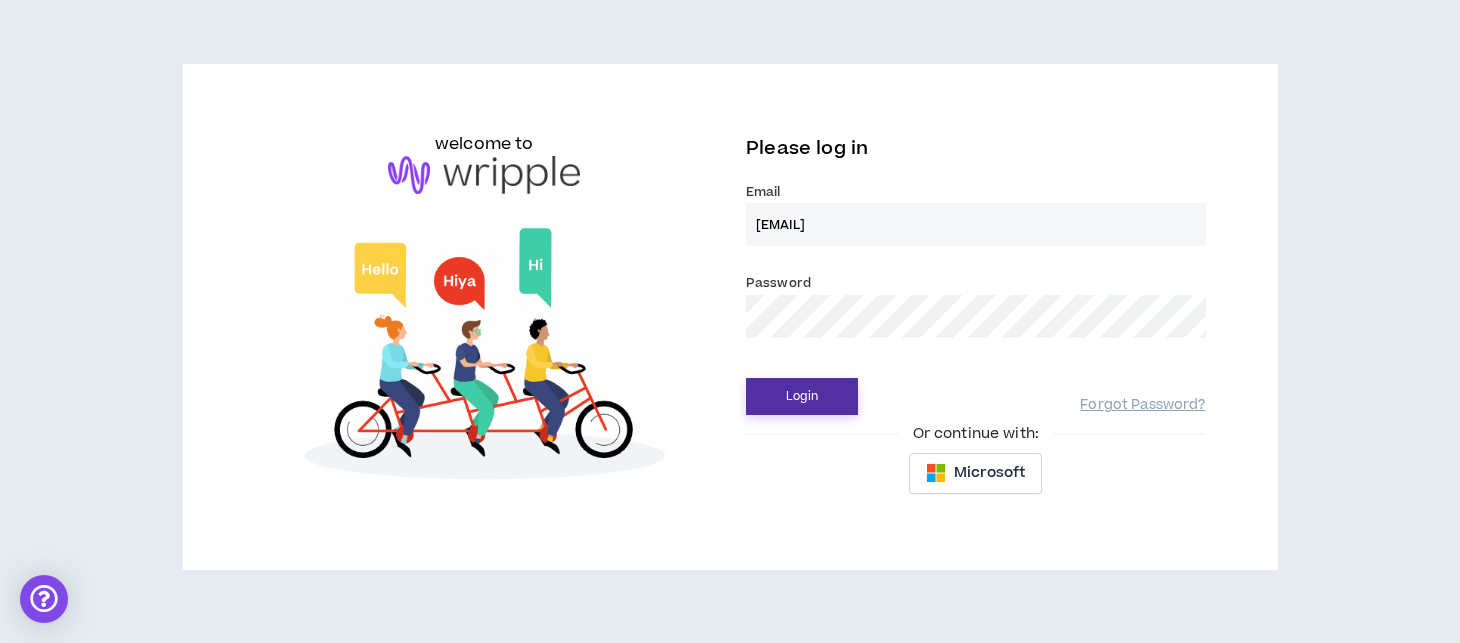 click on "Login" at bounding box center (802, 396) 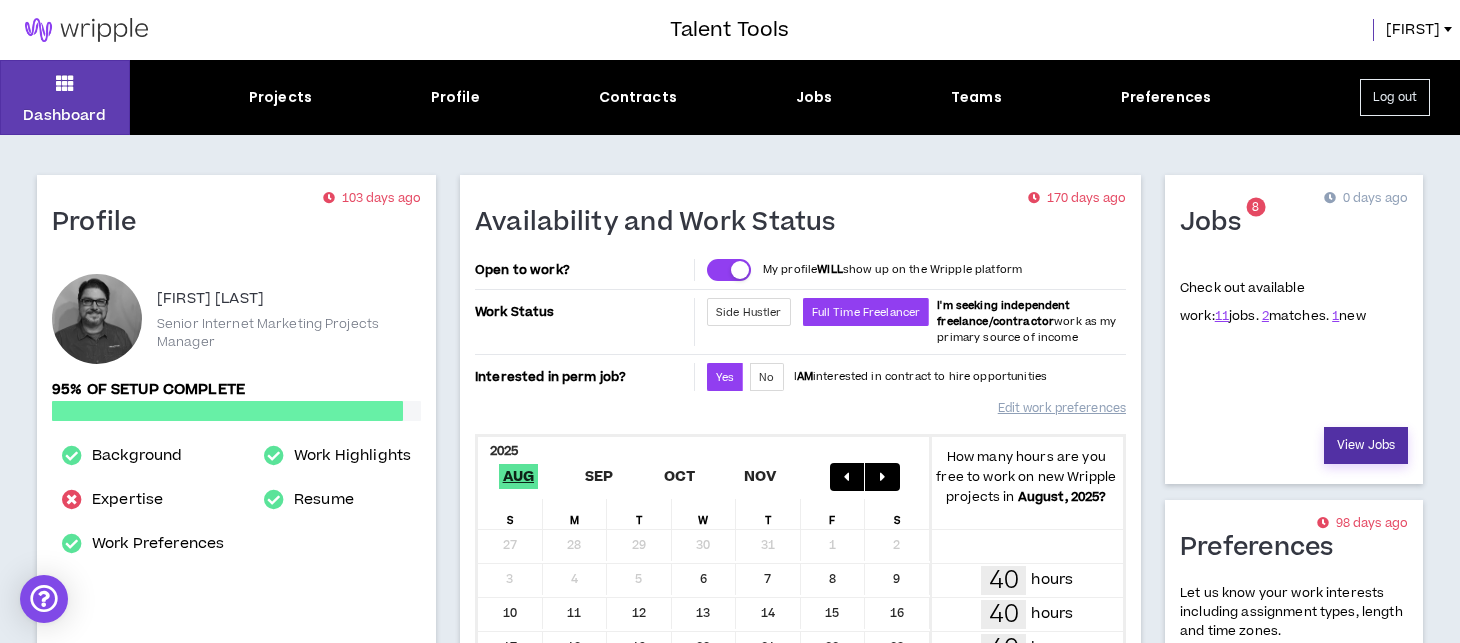 click on "View Jobs" at bounding box center (1366, 445) 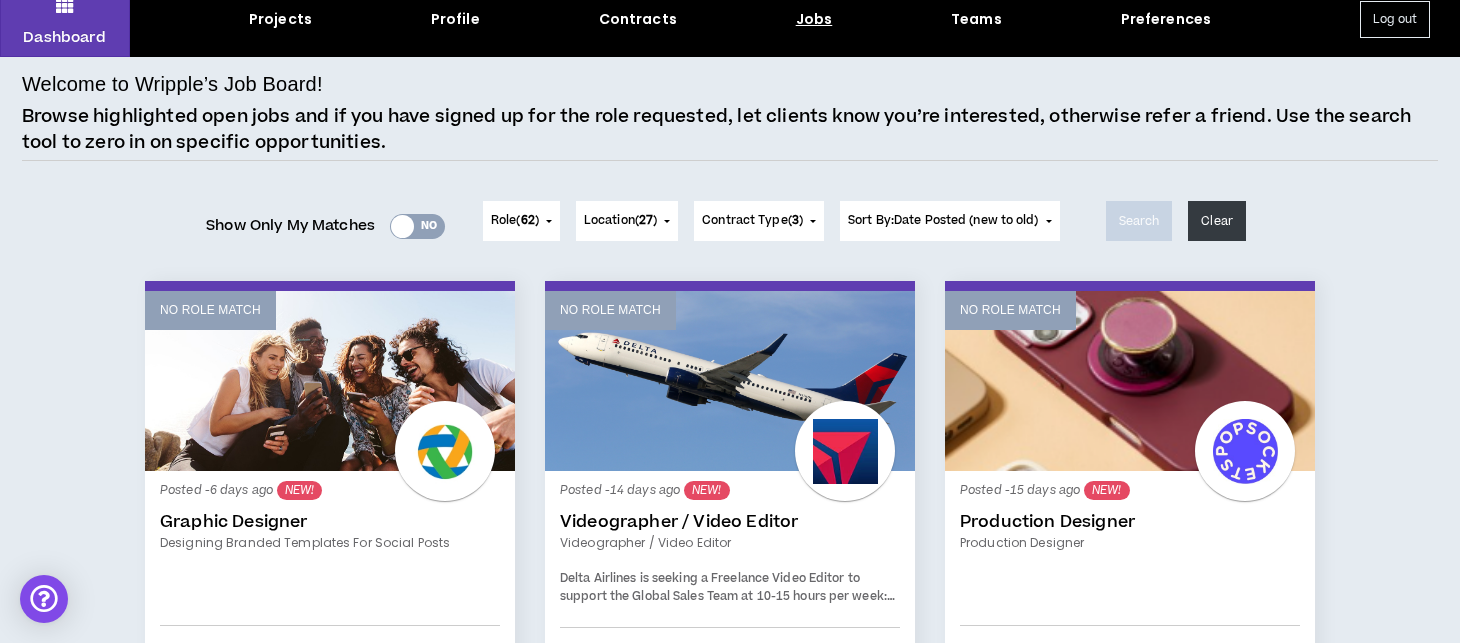 scroll, scrollTop: 0, scrollLeft: 0, axis: both 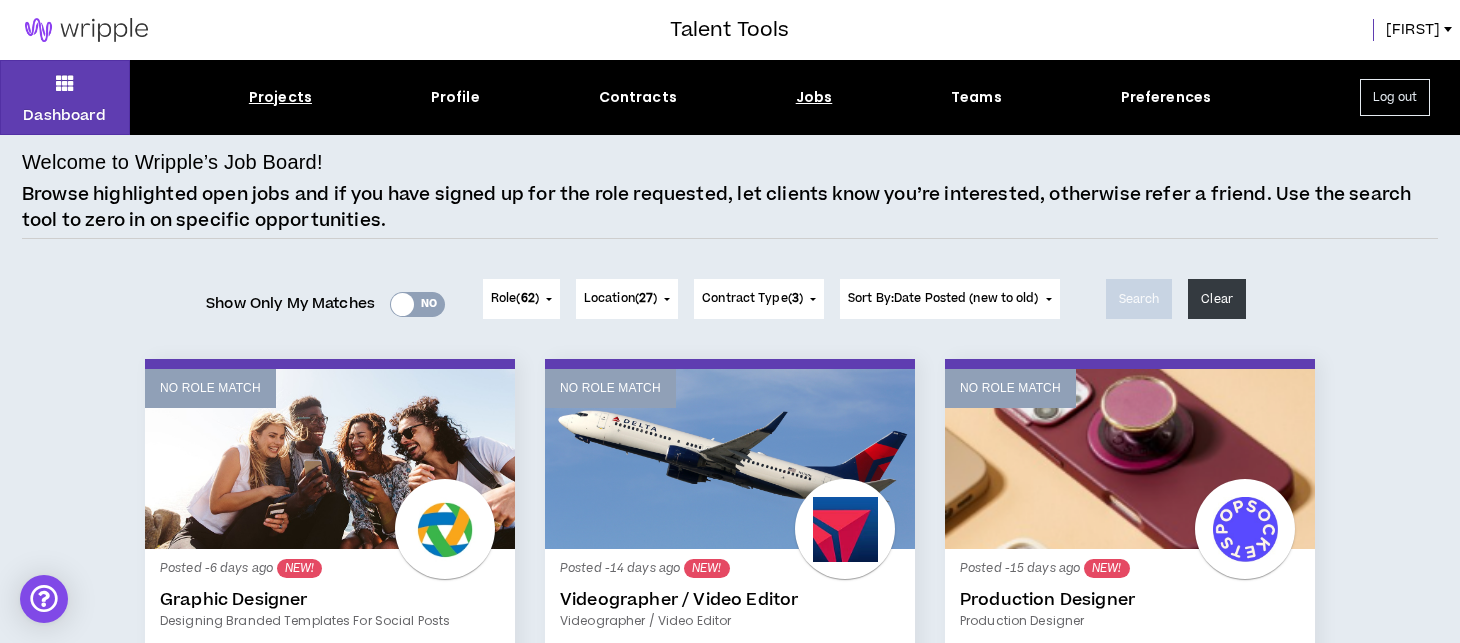click on "Projects" at bounding box center [280, 97] 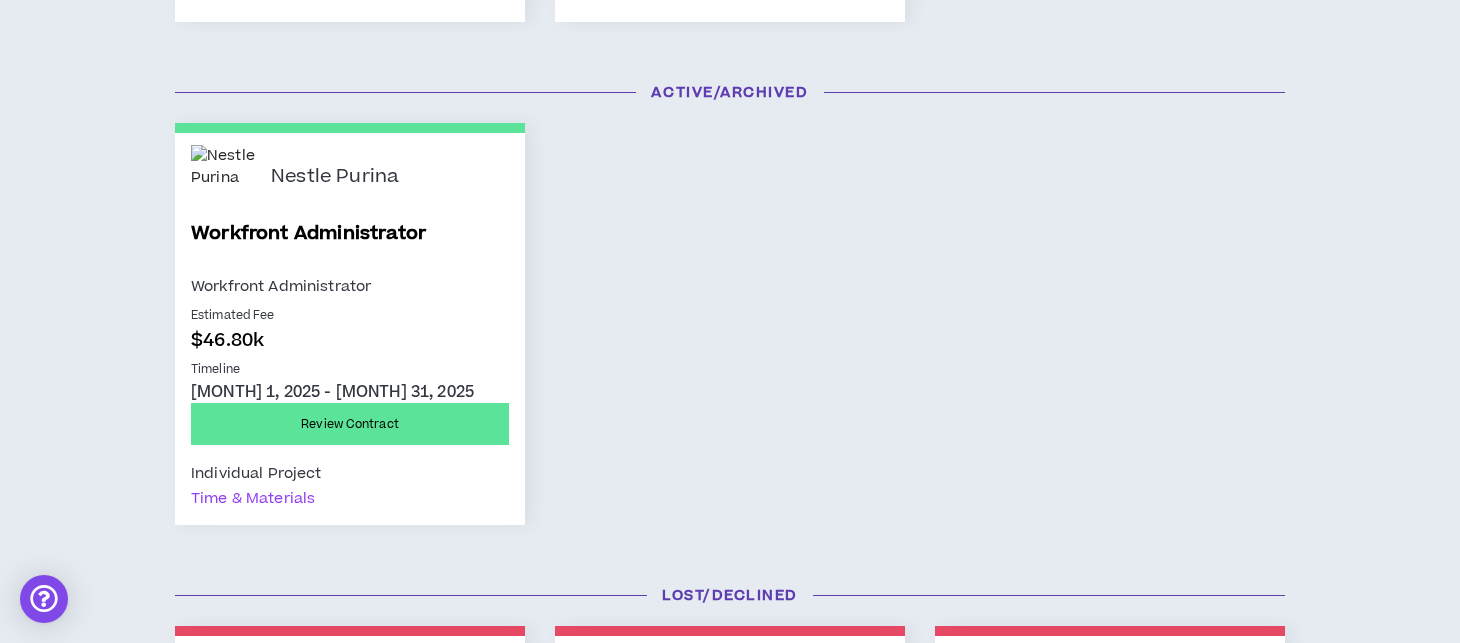 scroll, scrollTop: 900, scrollLeft: 0, axis: vertical 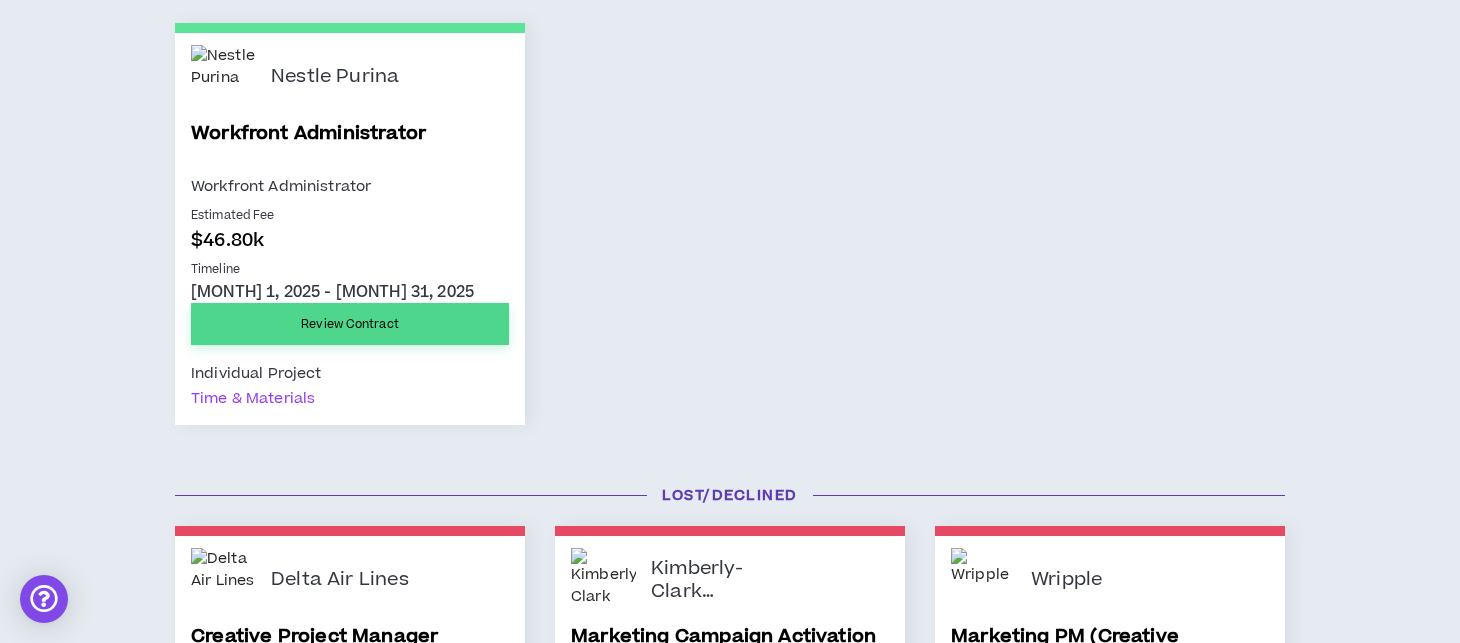 click on "Review Contract" at bounding box center [350, 324] 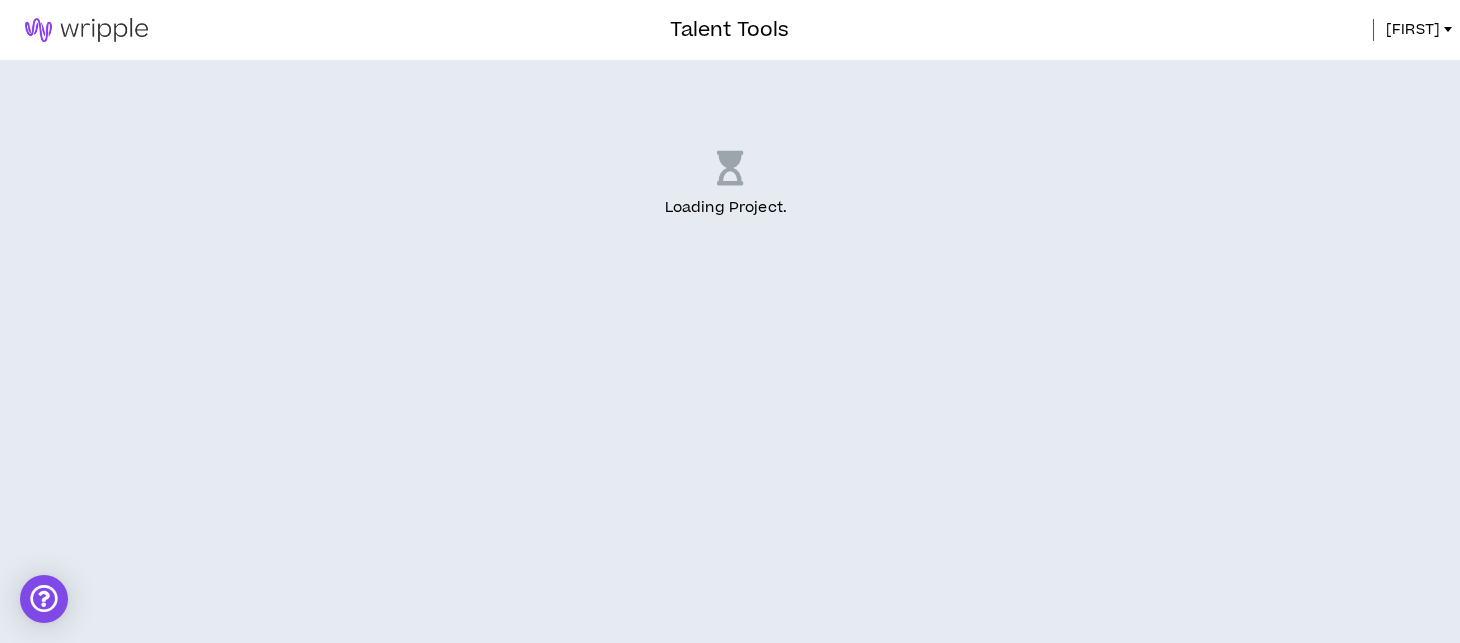 scroll, scrollTop: 0, scrollLeft: 0, axis: both 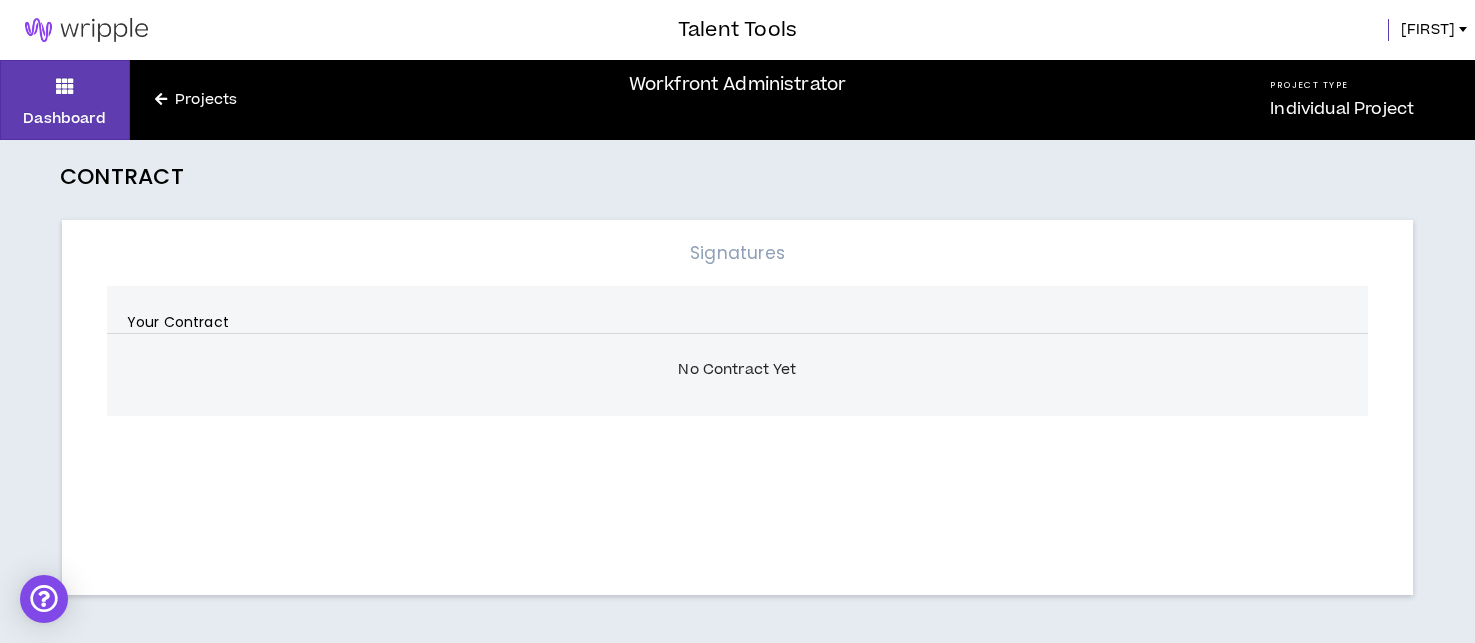 click at bounding box center [161, 99] 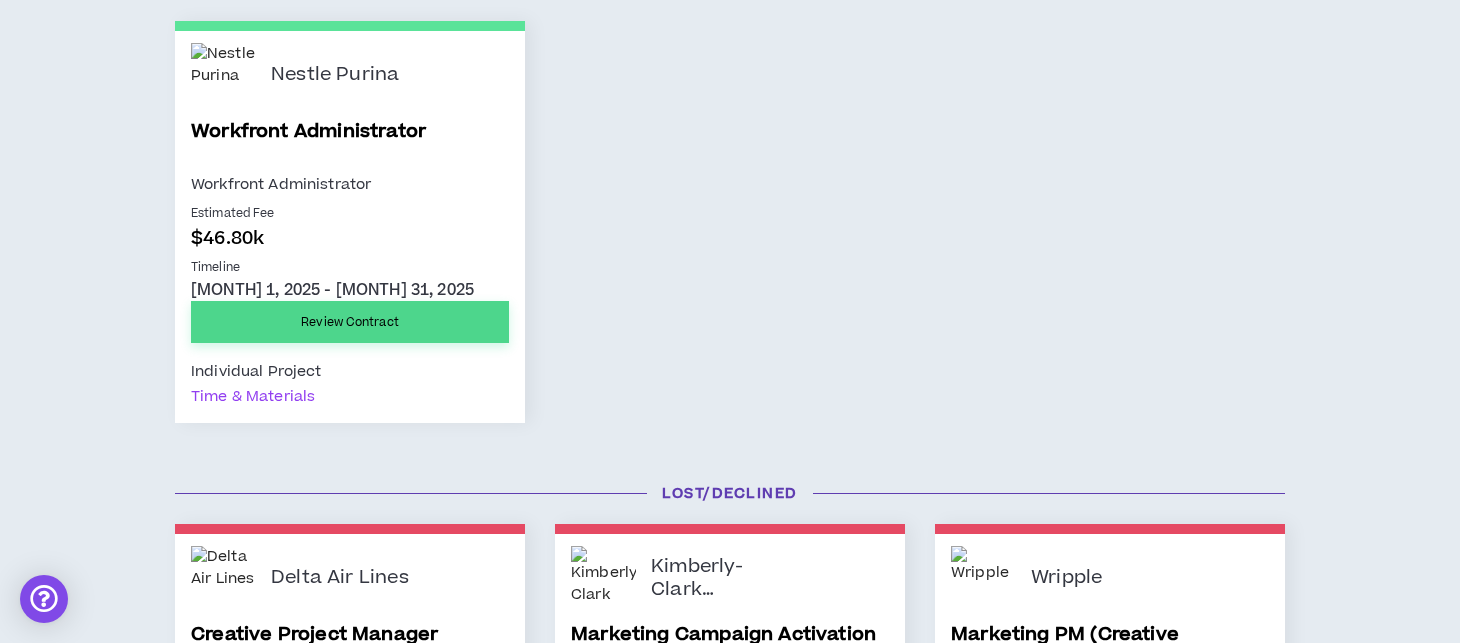 scroll, scrollTop: 841, scrollLeft: 0, axis: vertical 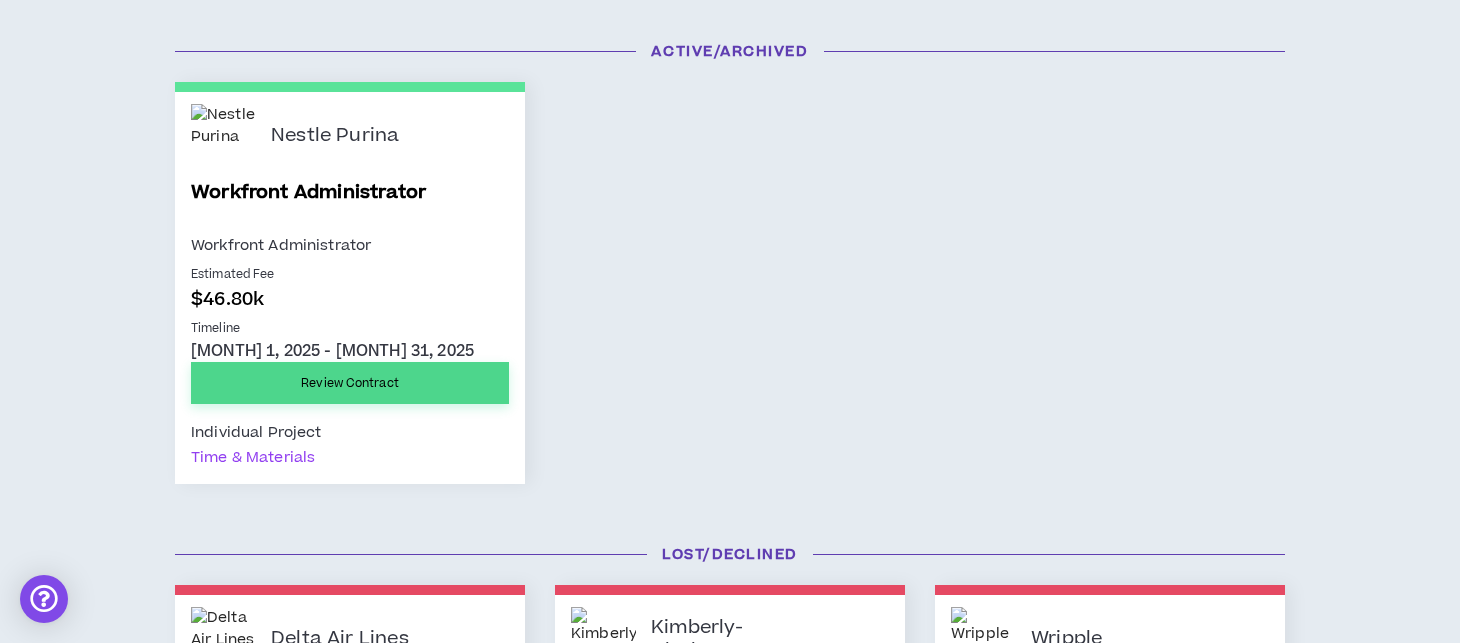 click on "Review Contract" at bounding box center [350, 383] 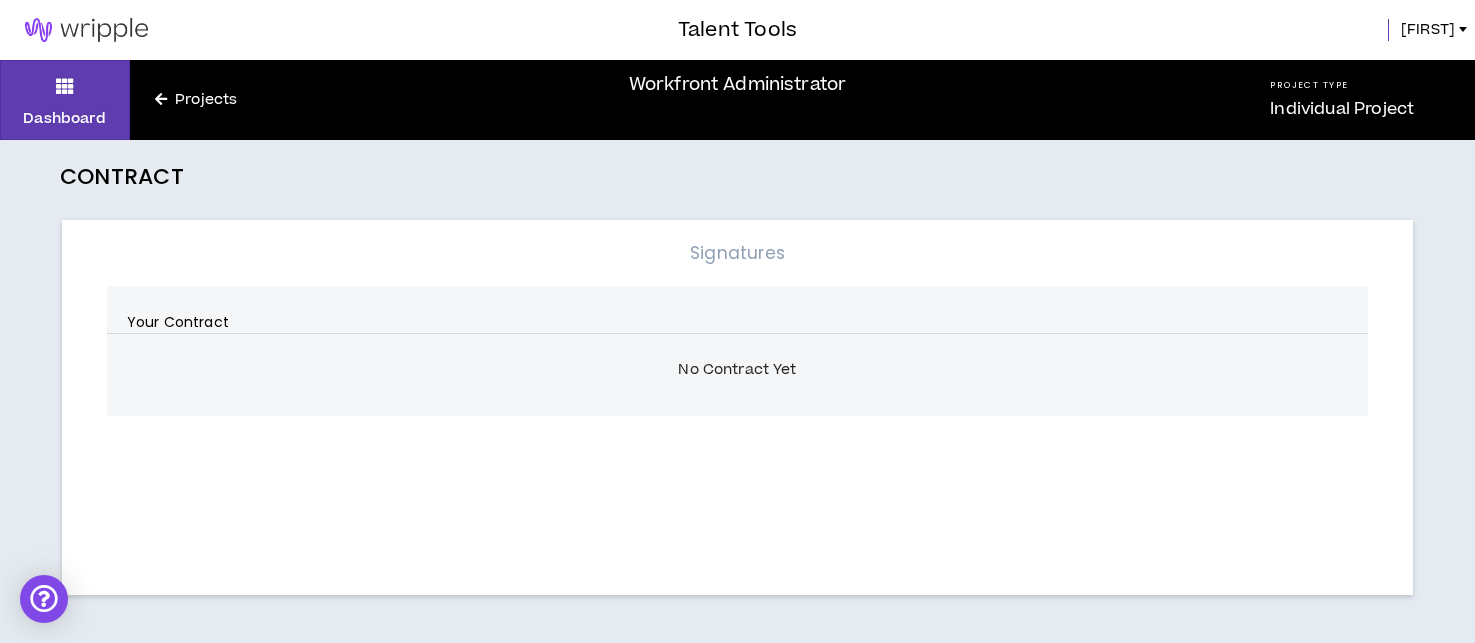click on "Projects" at bounding box center (196, 100) 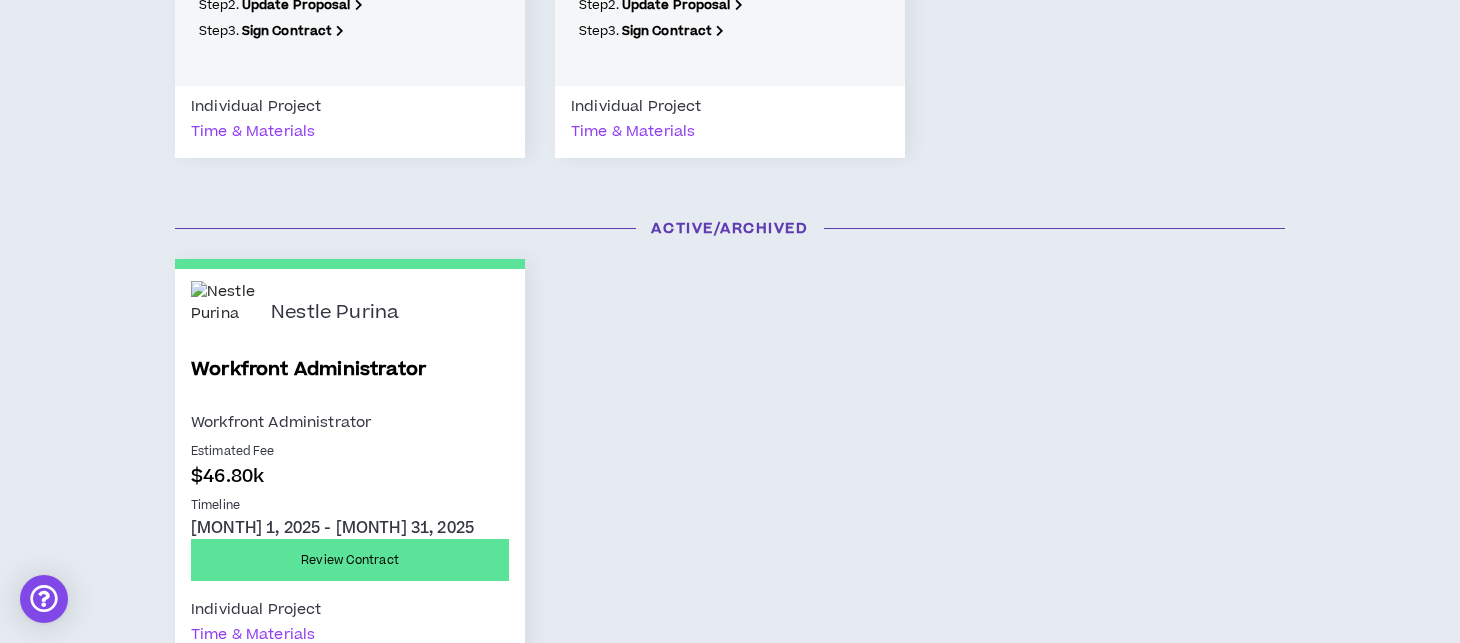 scroll, scrollTop: 700, scrollLeft: 0, axis: vertical 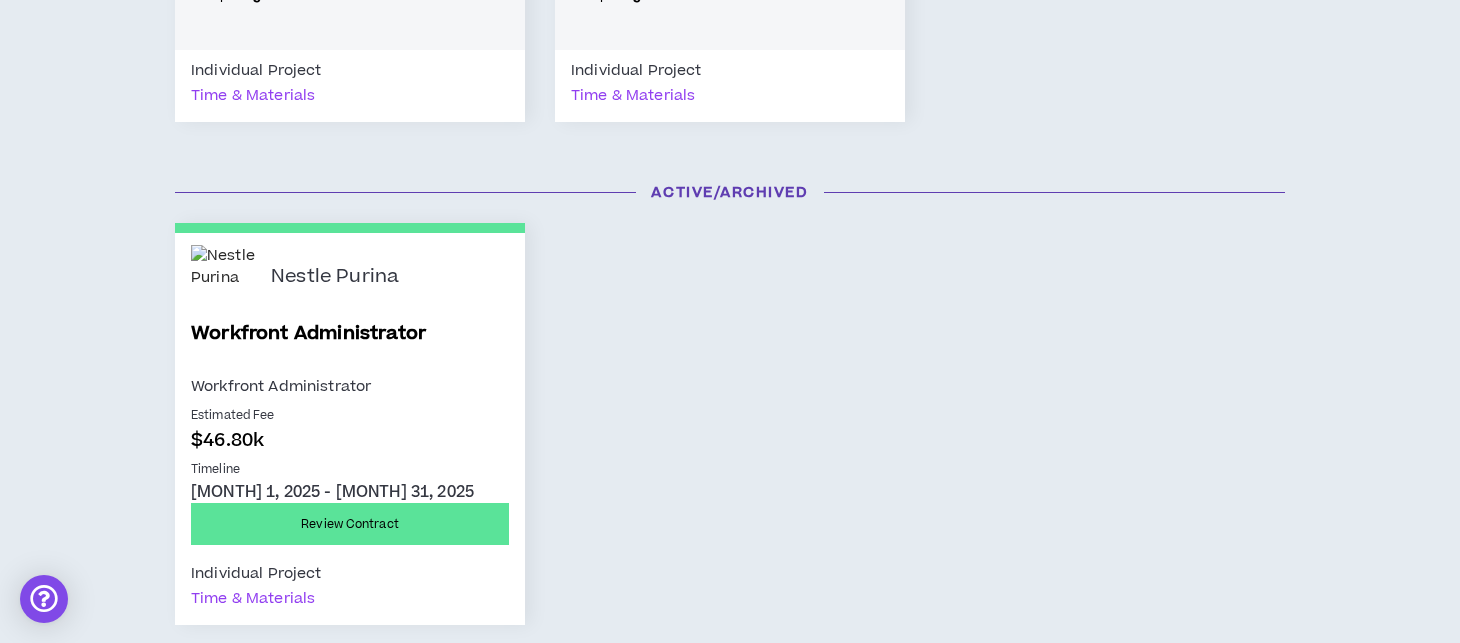 click on "Workfront Administrator" at bounding box center [350, 347] 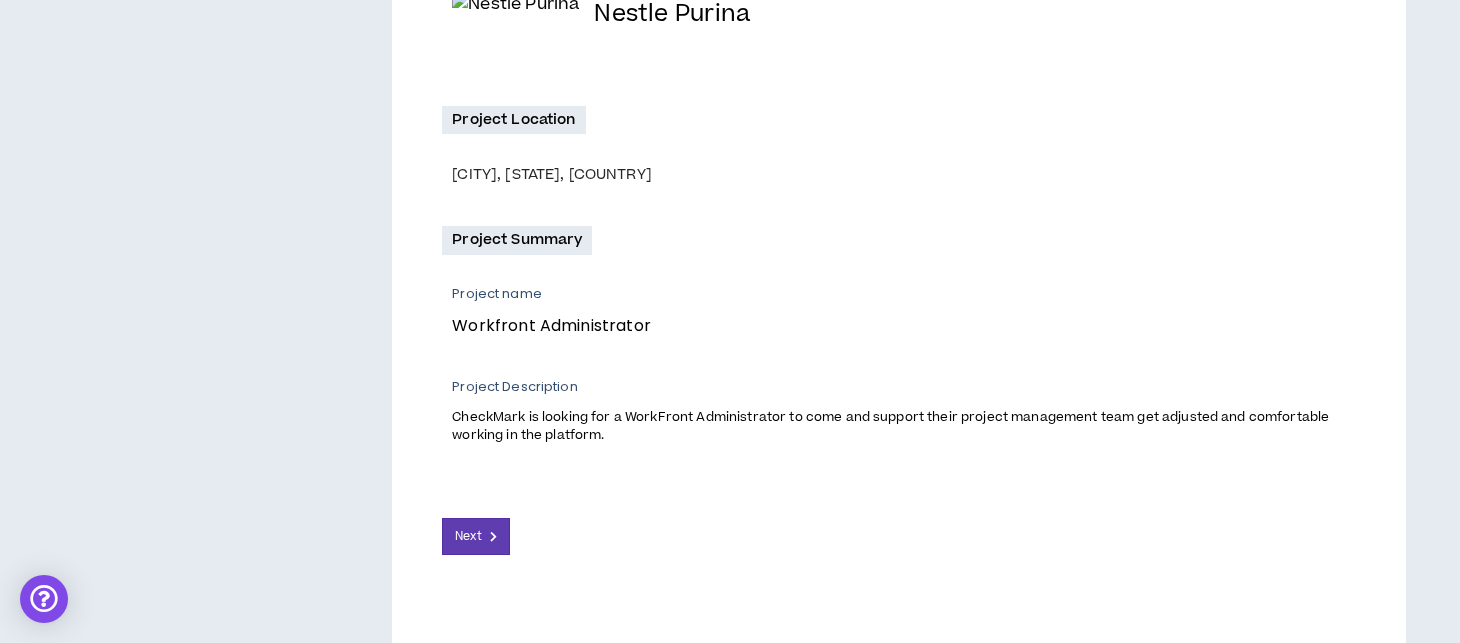 scroll, scrollTop: 535, scrollLeft: 0, axis: vertical 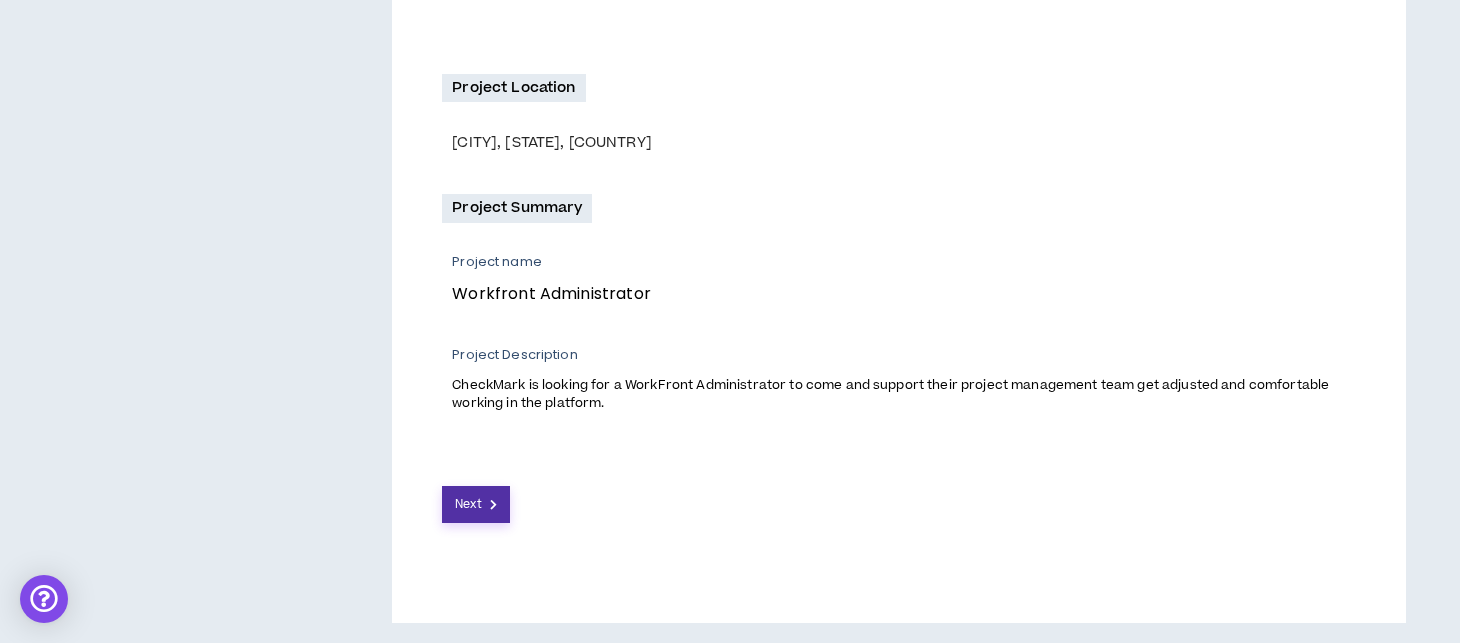click on "Next" at bounding box center (468, 504) 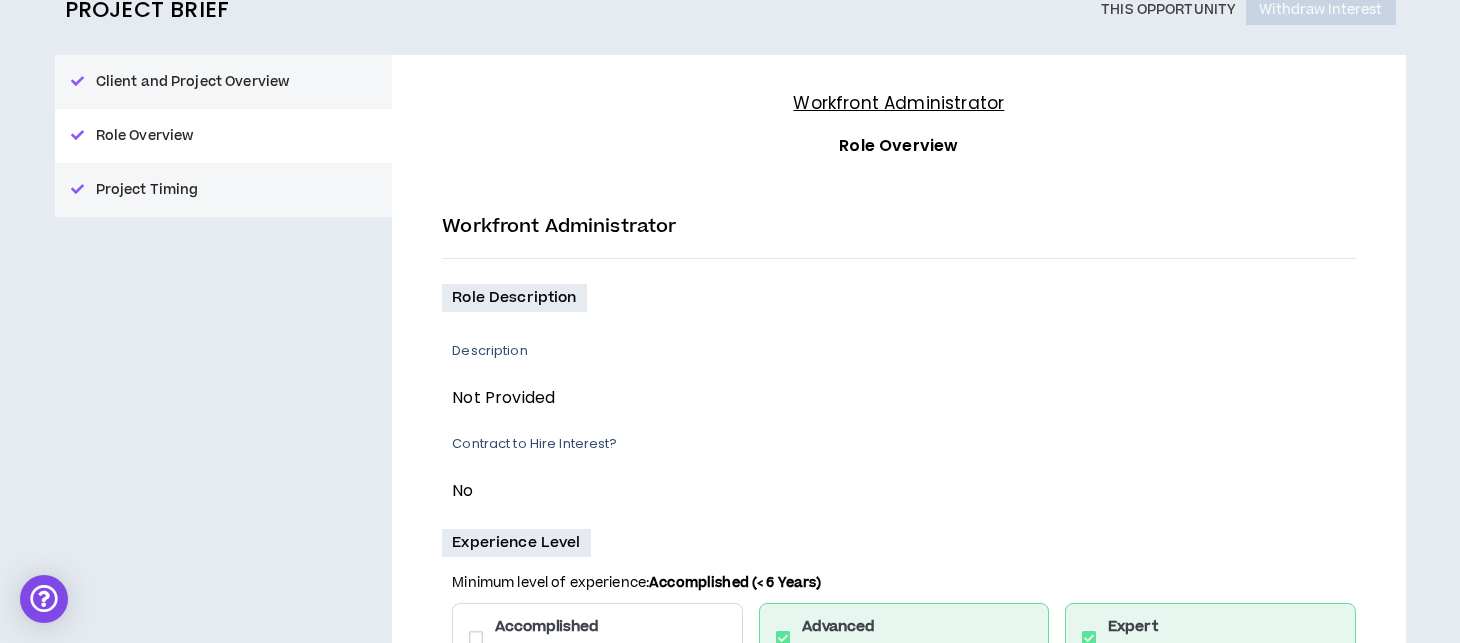 scroll, scrollTop: 0, scrollLeft: 0, axis: both 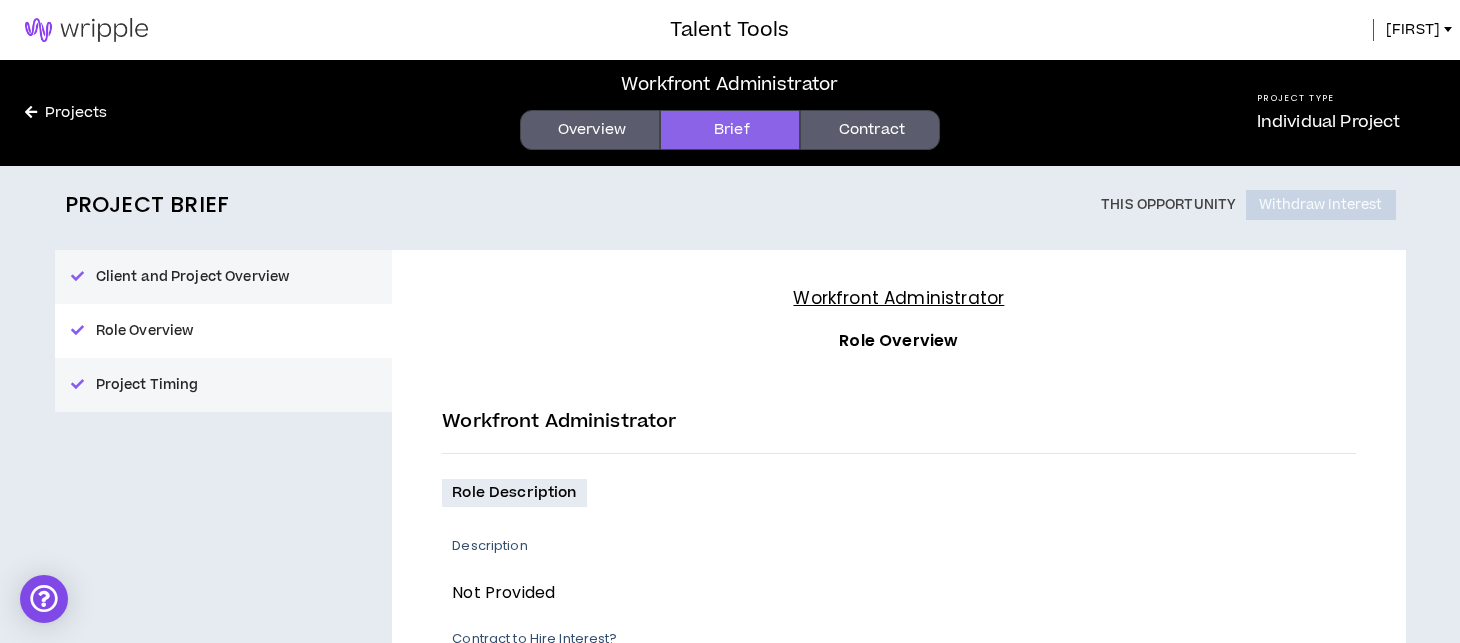 click on "Client and Project Overview" at bounding box center [224, 277] 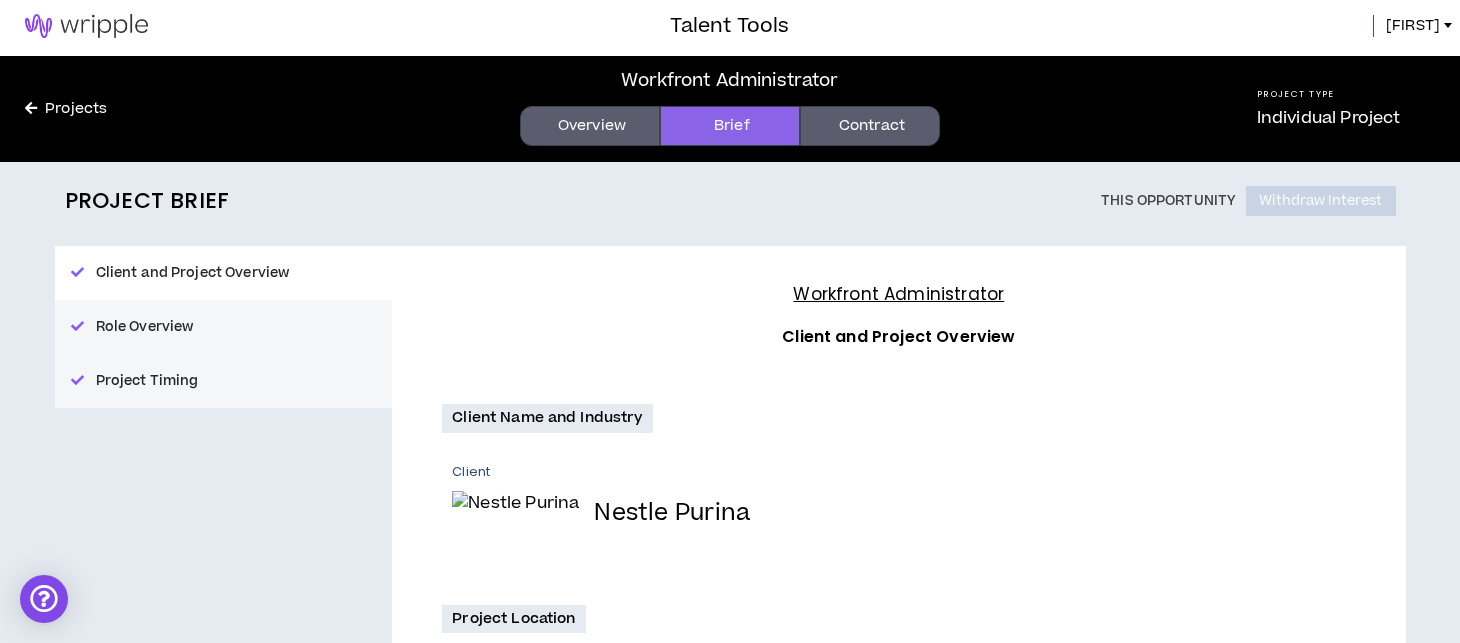 scroll, scrollTop: 0, scrollLeft: 0, axis: both 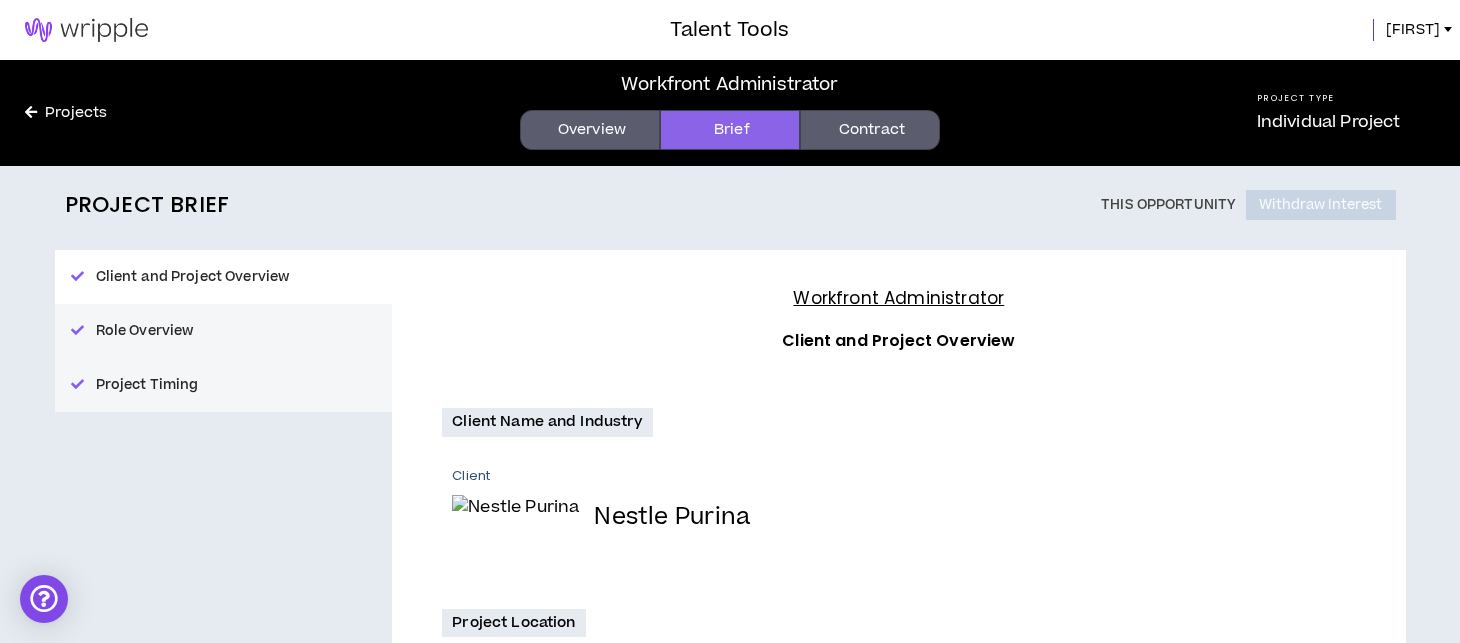 click on "Contract" at bounding box center (870, 130) 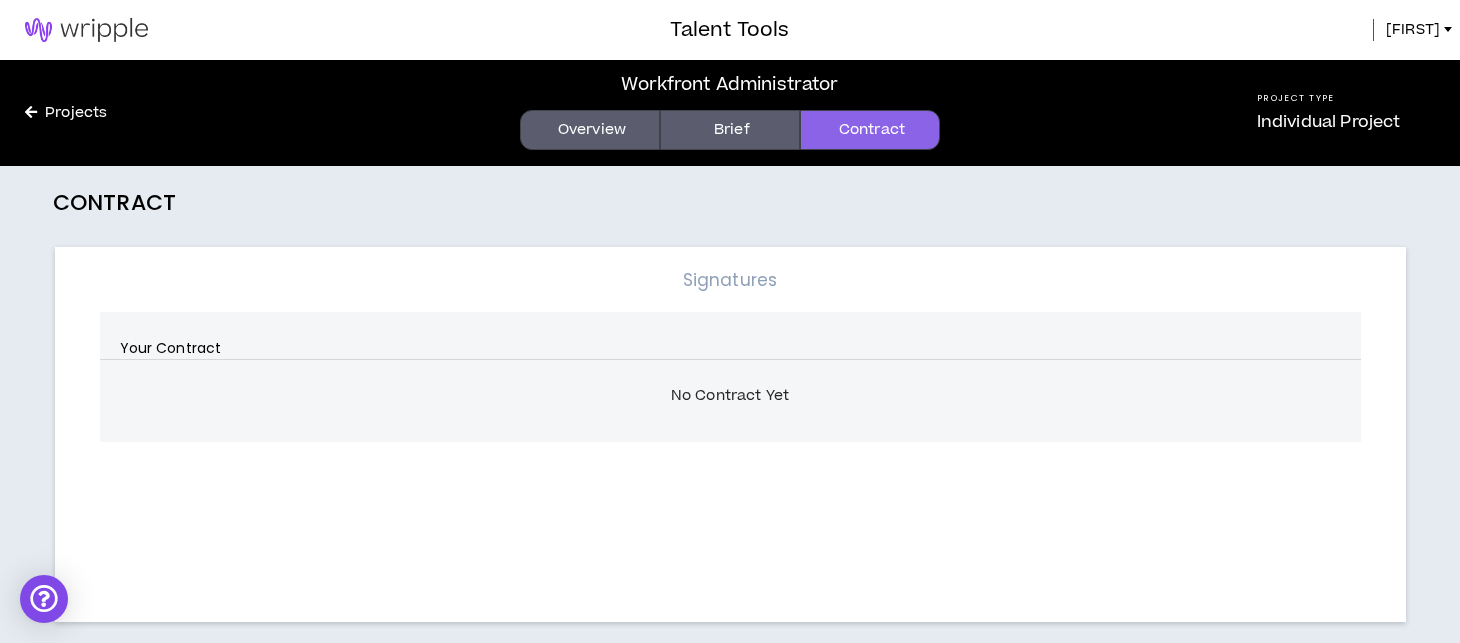 click on "Brief" at bounding box center [730, 130] 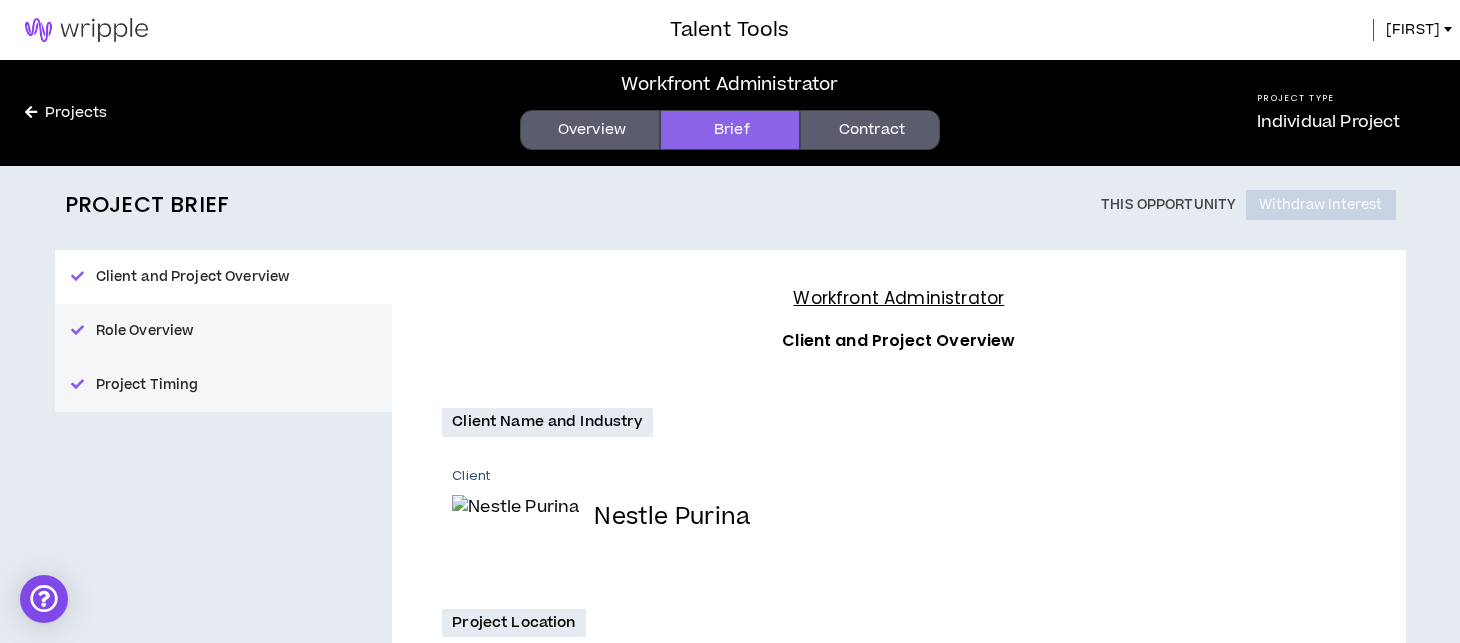 click on "Overview" at bounding box center [590, 130] 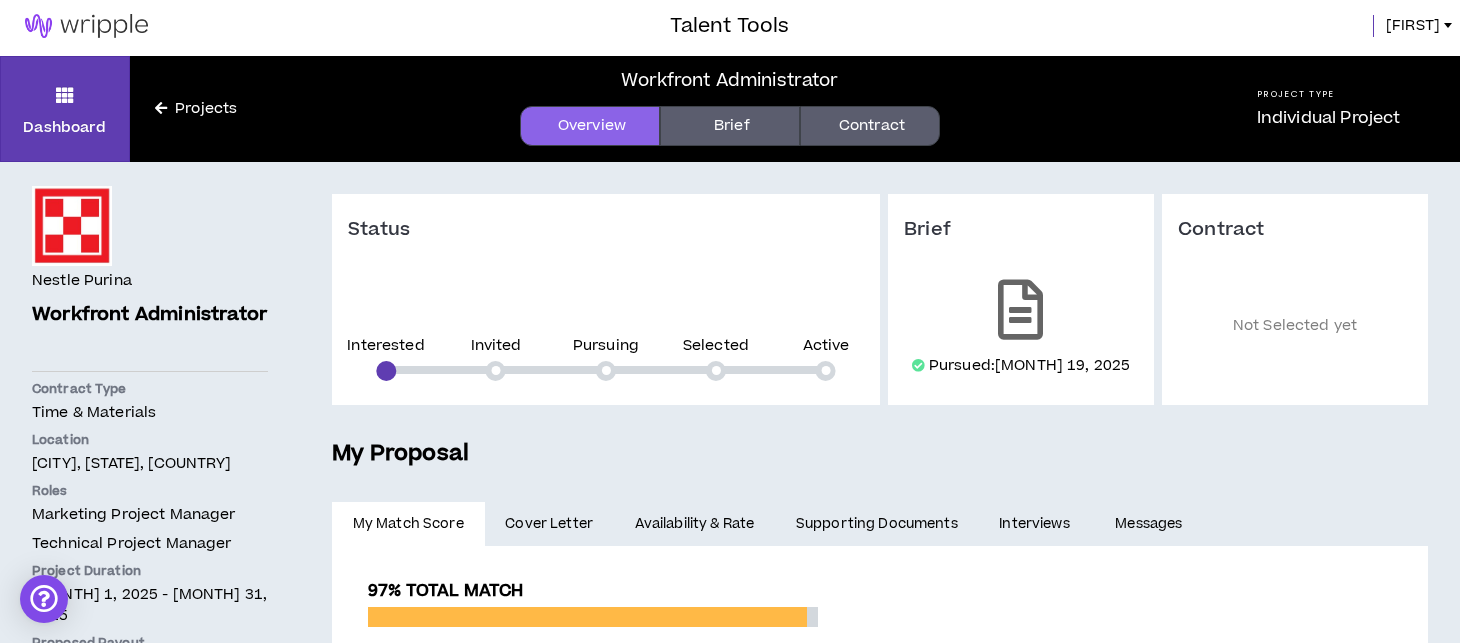 scroll, scrollTop: 0, scrollLeft: 0, axis: both 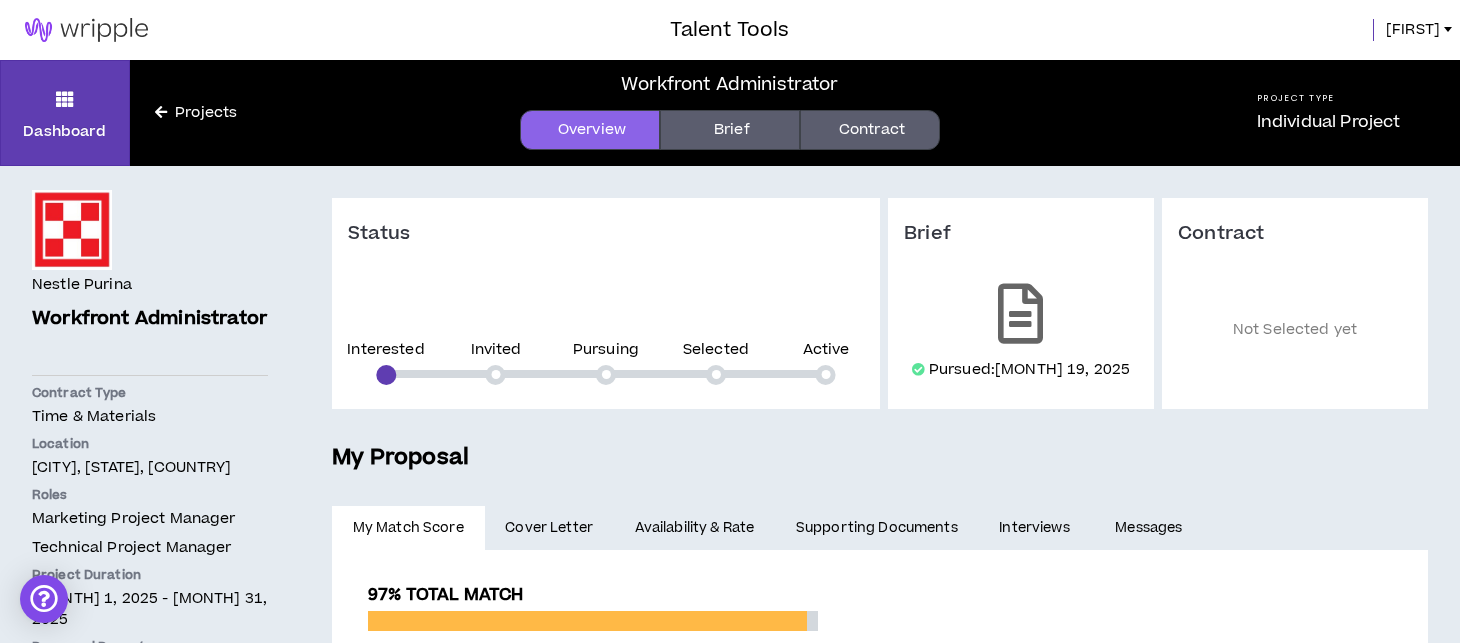 click at bounding box center (161, 112) 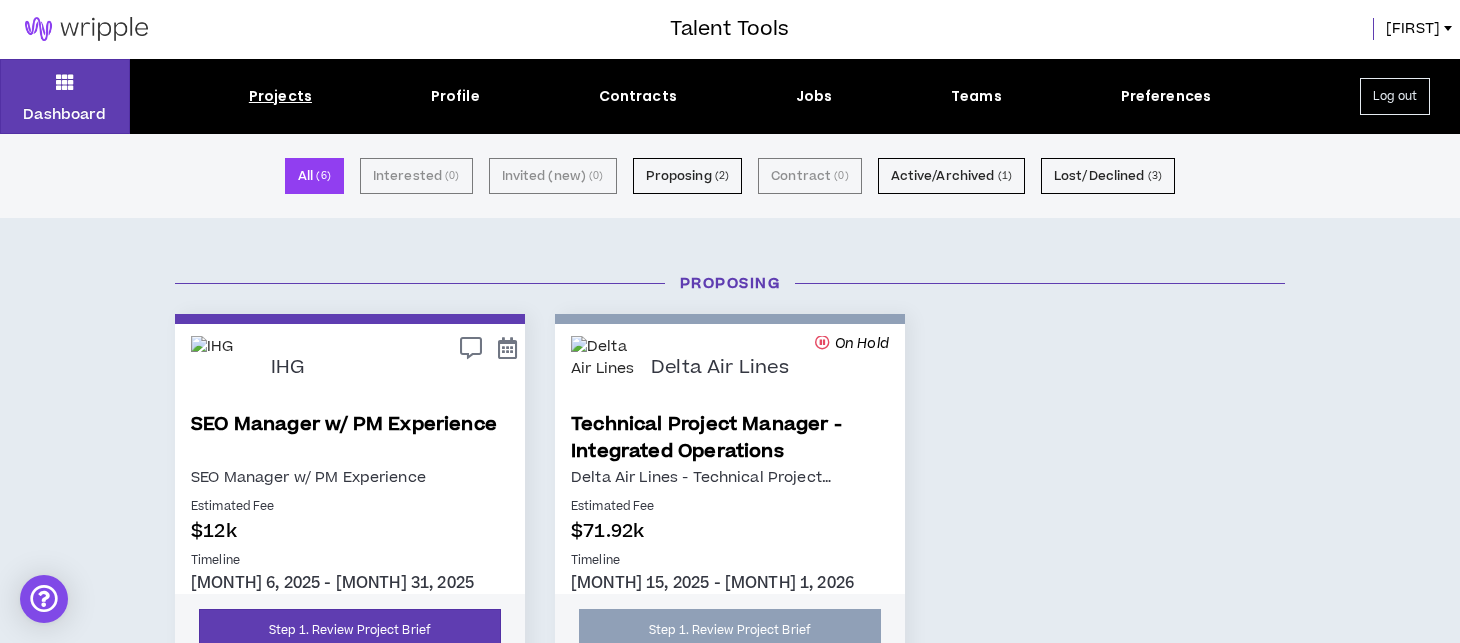 scroll, scrollTop: 0, scrollLeft: 0, axis: both 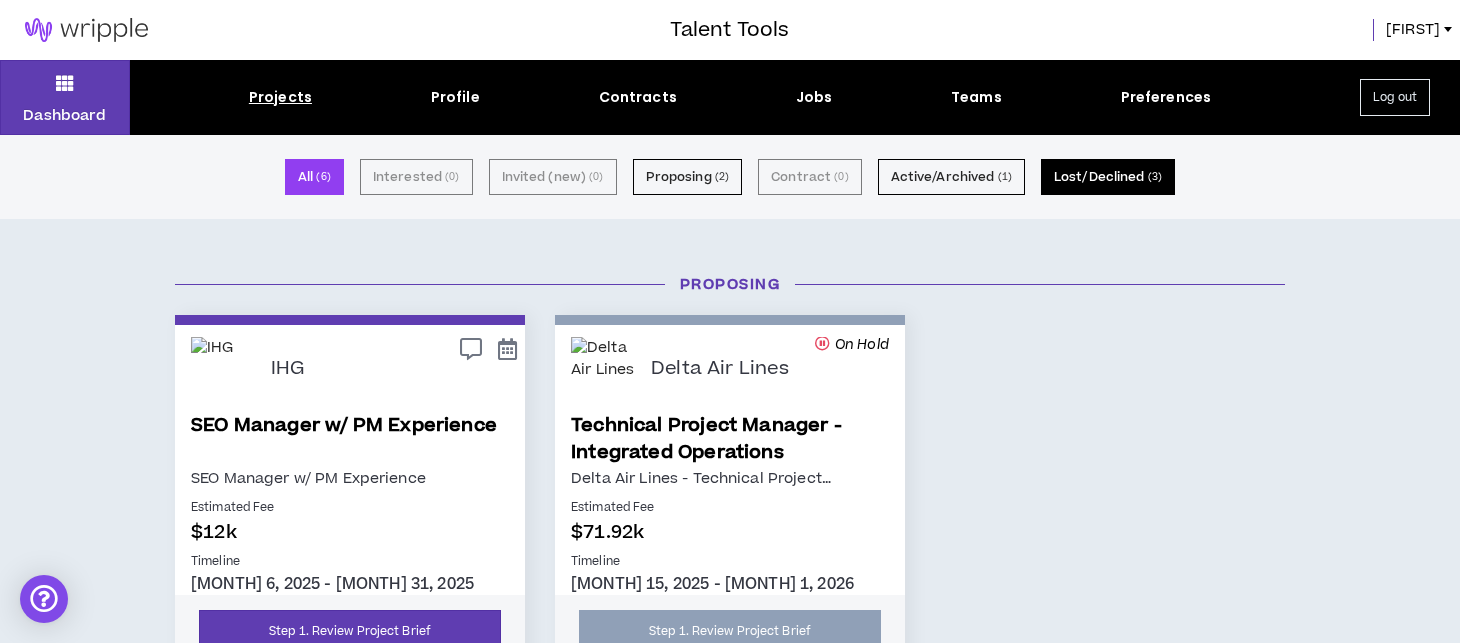 click on "Lost/Declined (3)" at bounding box center (1108, 177) 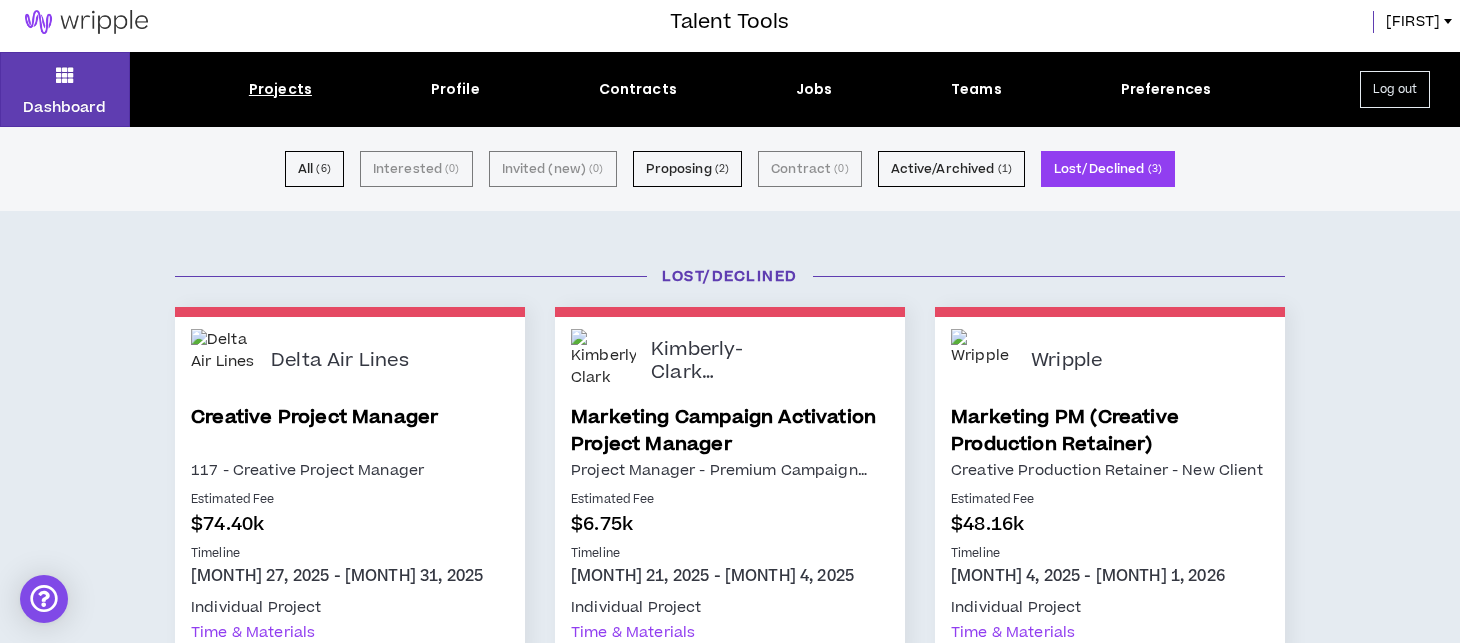 scroll, scrollTop: 0, scrollLeft: 0, axis: both 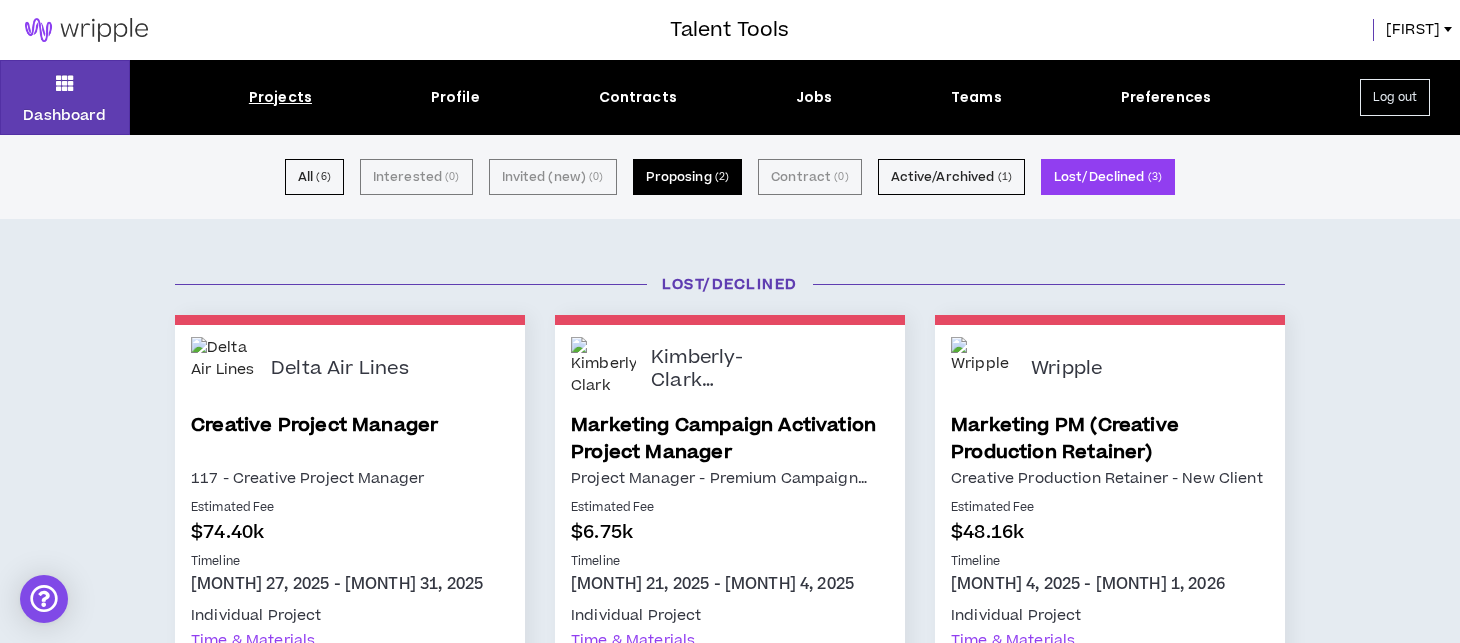 click on "Proposing (2)" at bounding box center (688, 177) 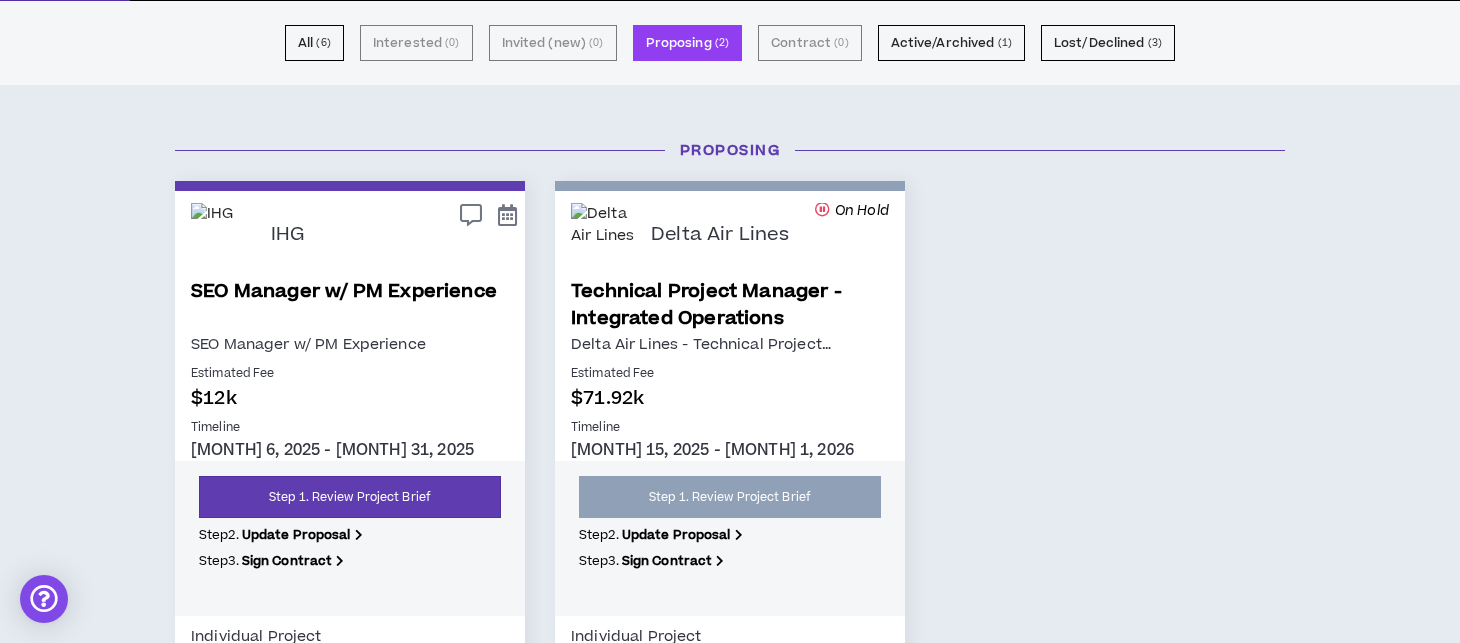 scroll, scrollTop: 0, scrollLeft: 0, axis: both 